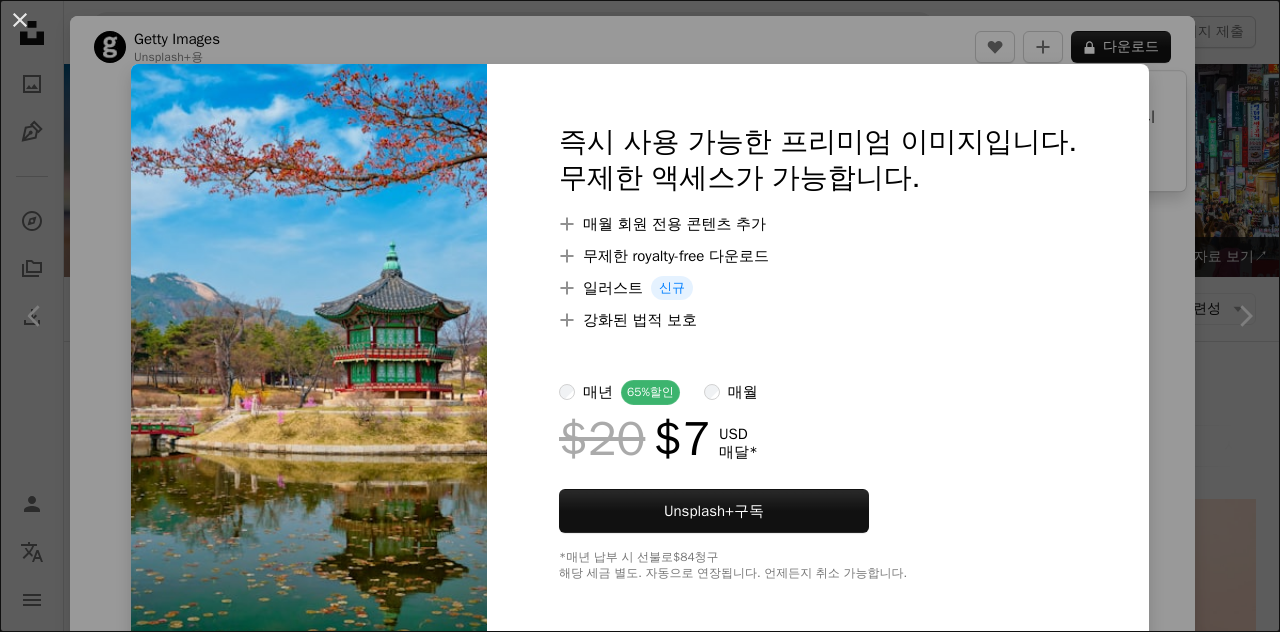 scroll, scrollTop: 417, scrollLeft: 0, axis: vertical 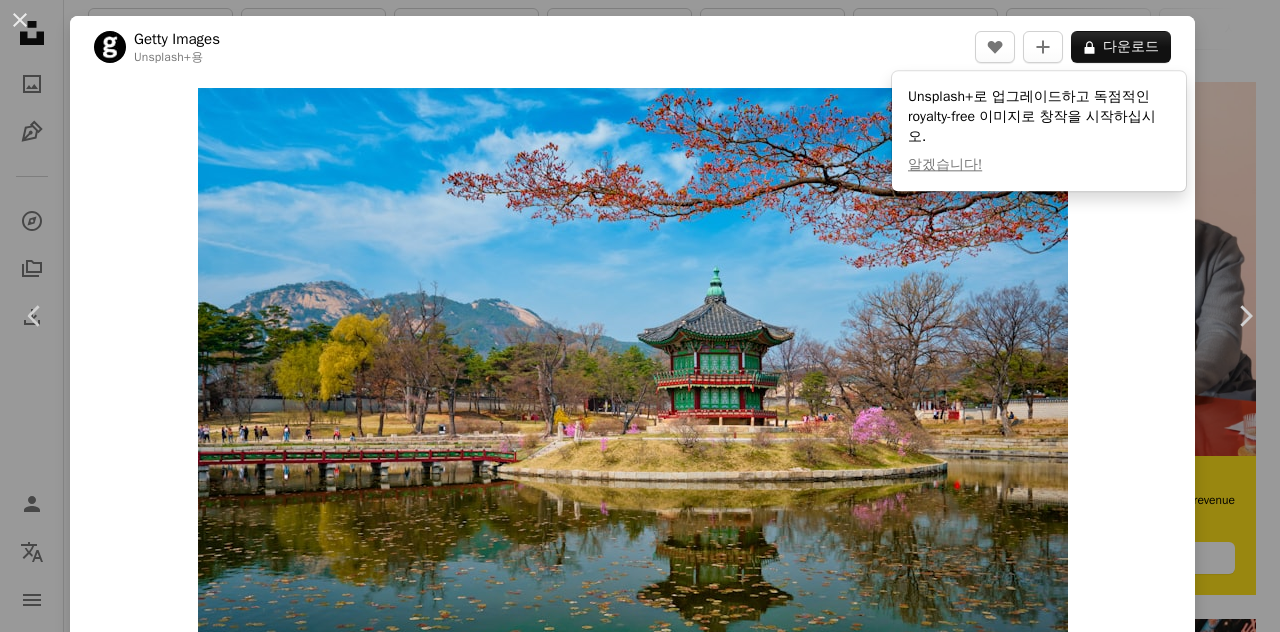 click at bounding box center [633, 378] 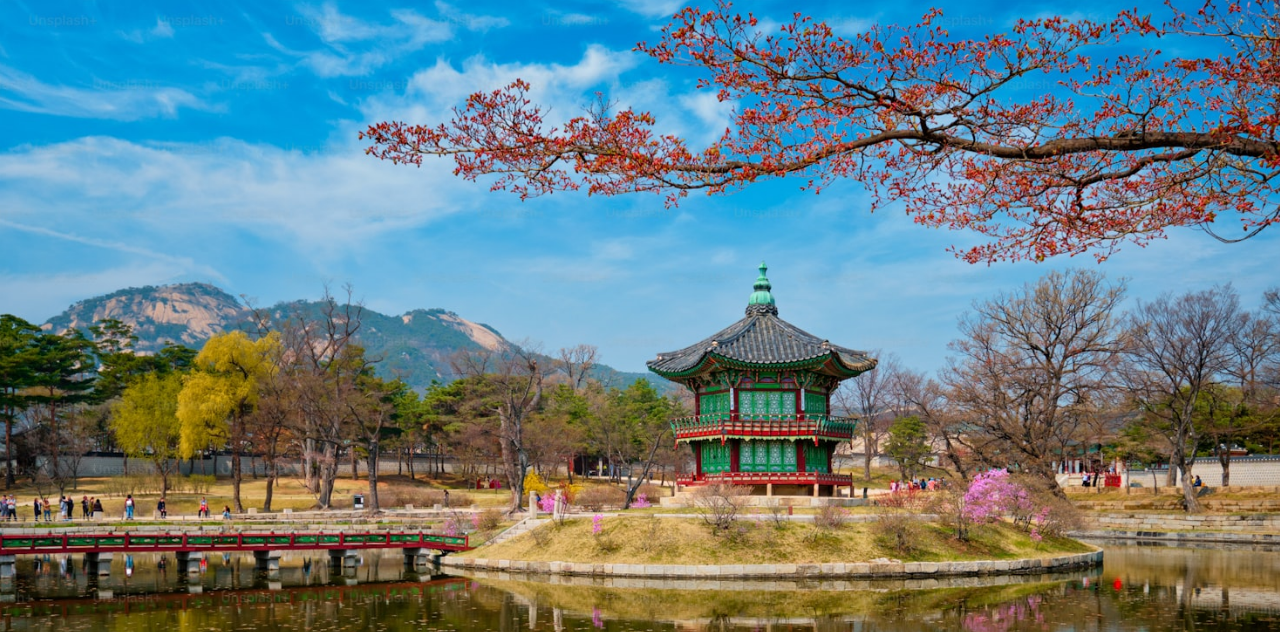 scroll, scrollTop: 64, scrollLeft: 0, axis: vertical 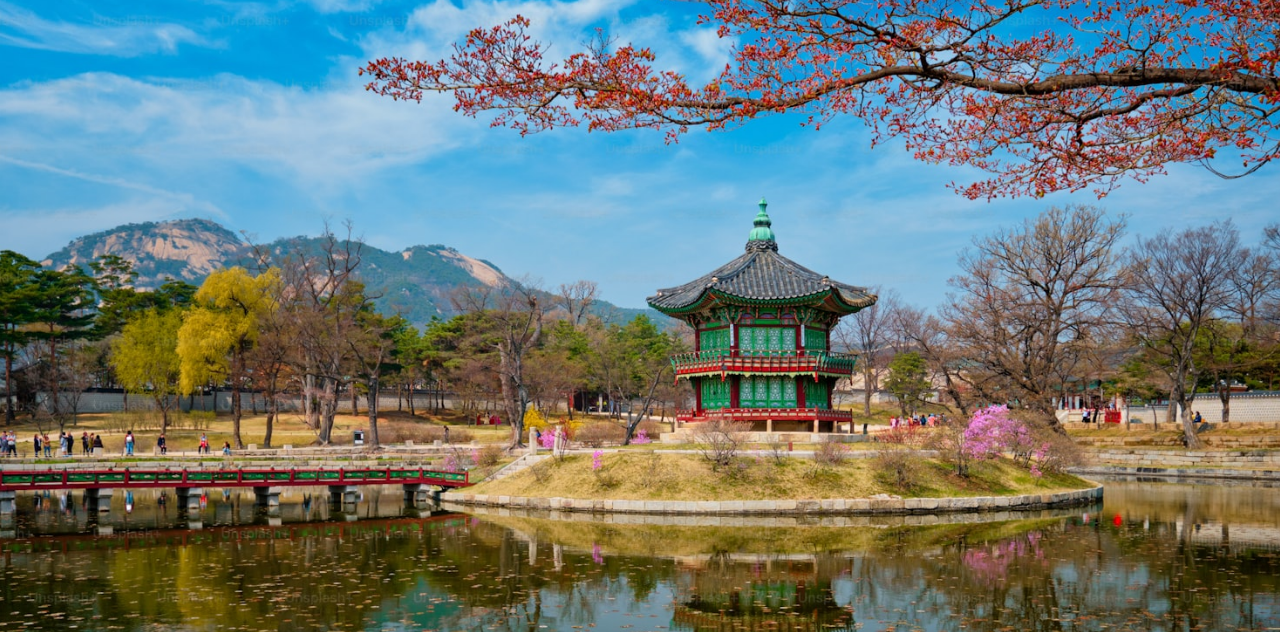 click at bounding box center [640, 363] 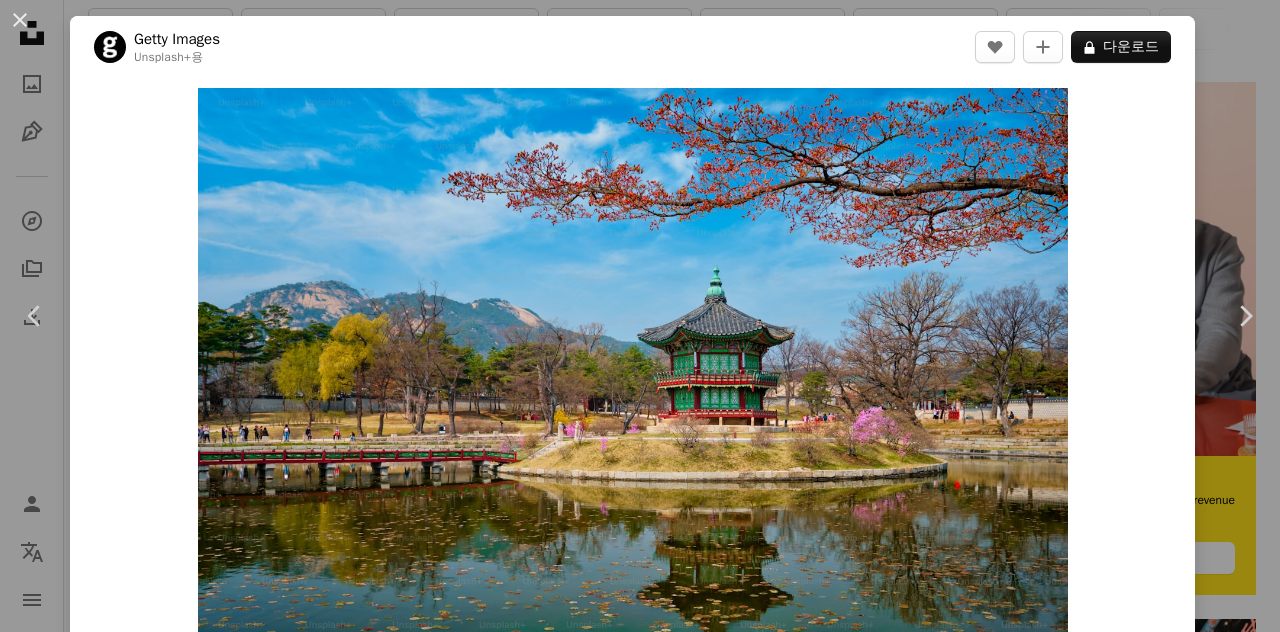 click on "공유" at bounding box center [1095, 709] 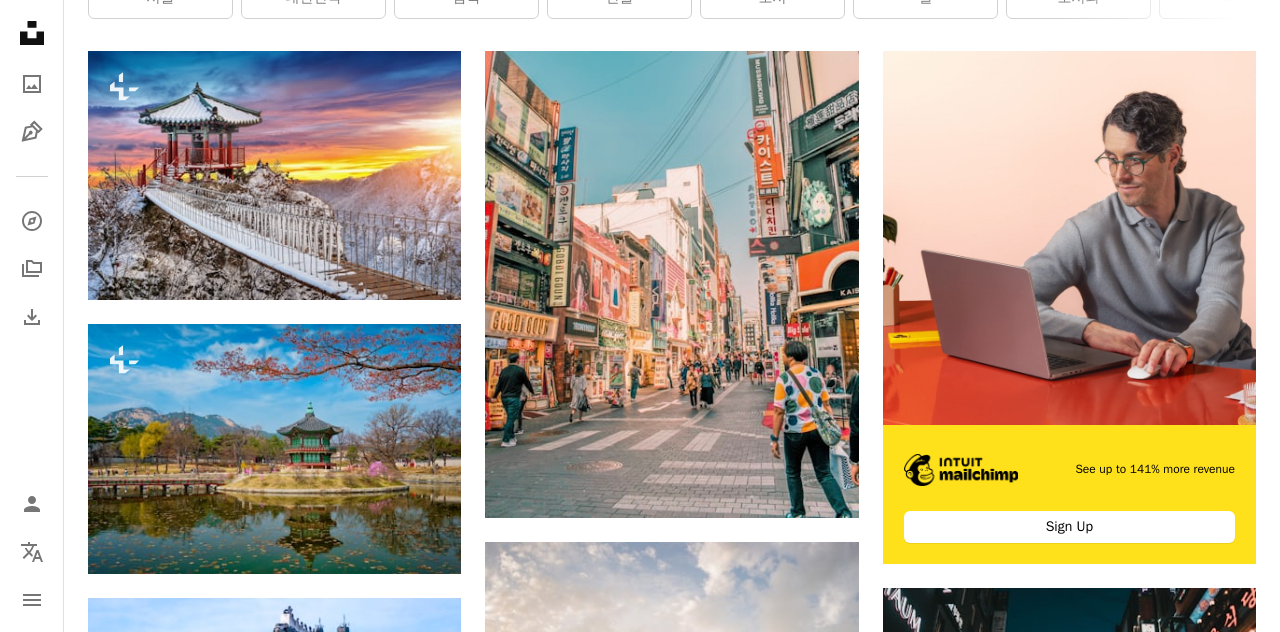 scroll, scrollTop: 452, scrollLeft: 0, axis: vertical 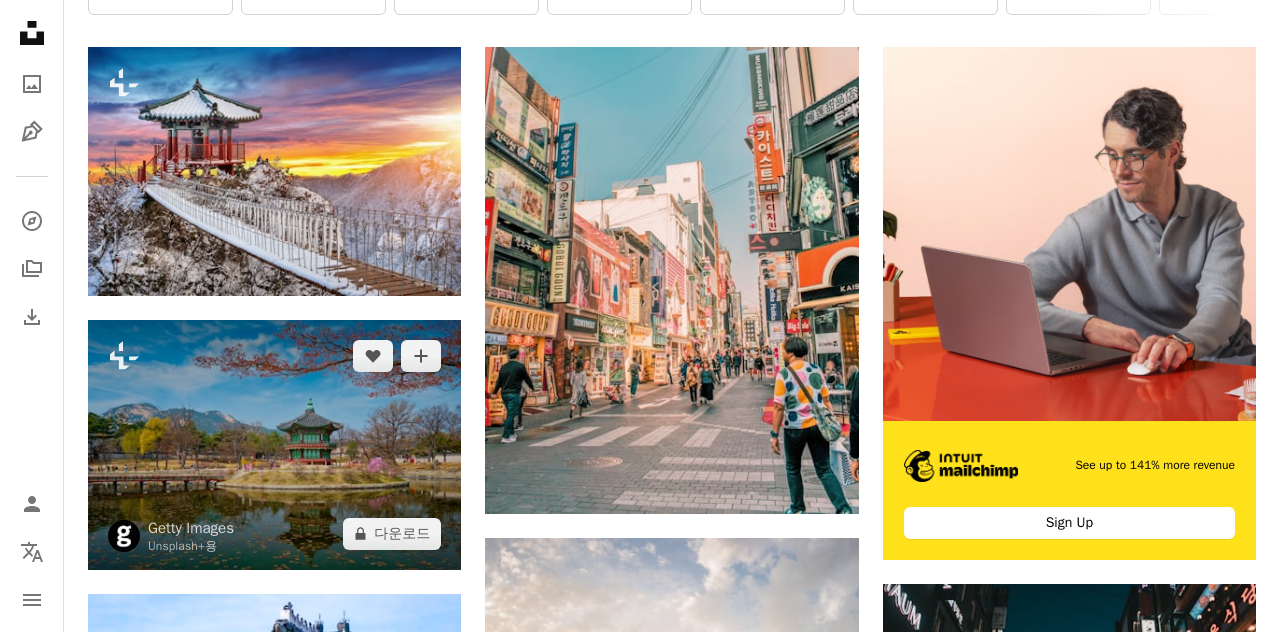 click at bounding box center [274, 444] 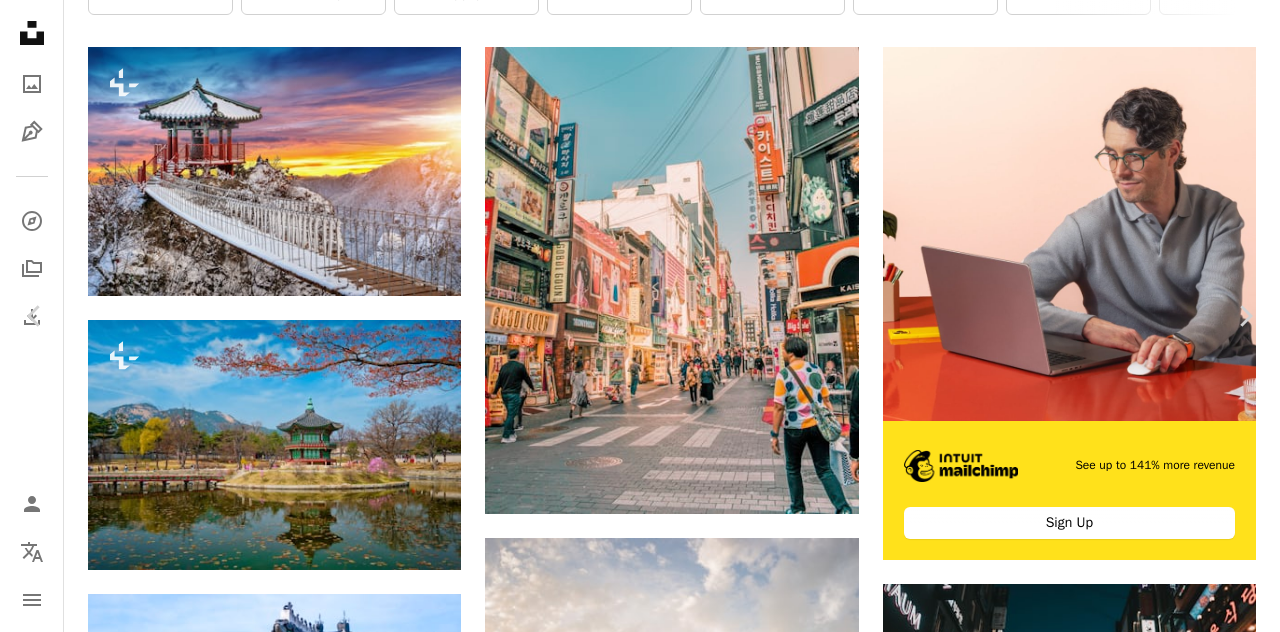 click on "A plus sign" at bounding box center (1043, 4243) 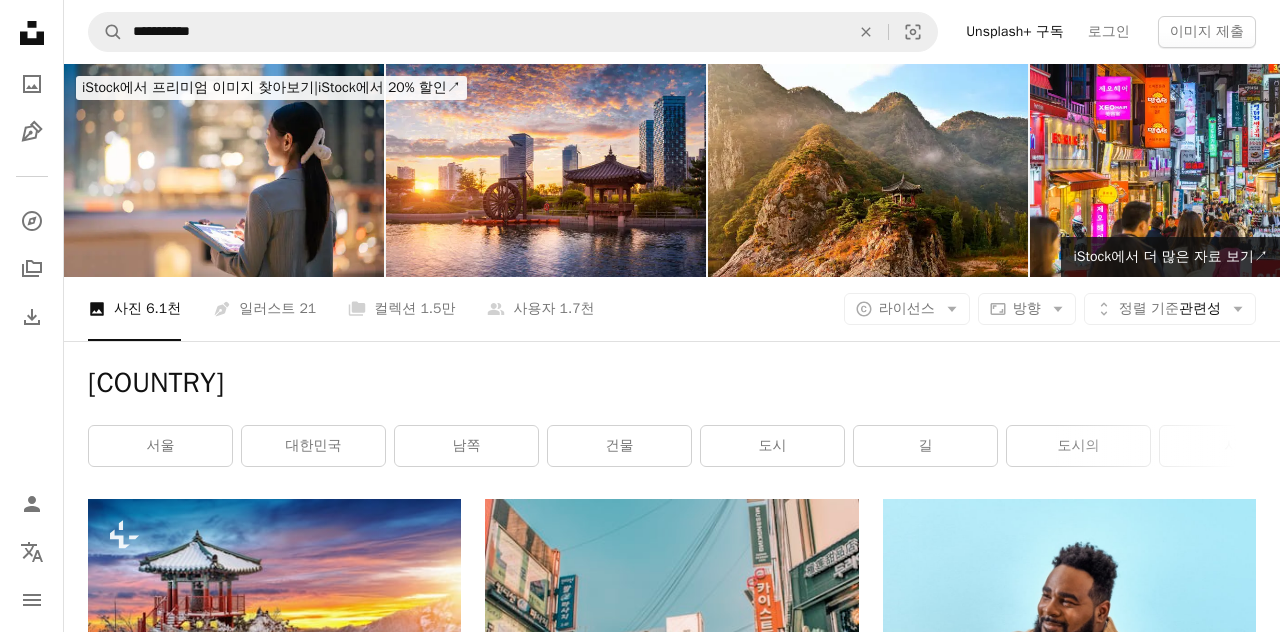 scroll, scrollTop: 6944, scrollLeft: 0, axis: vertical 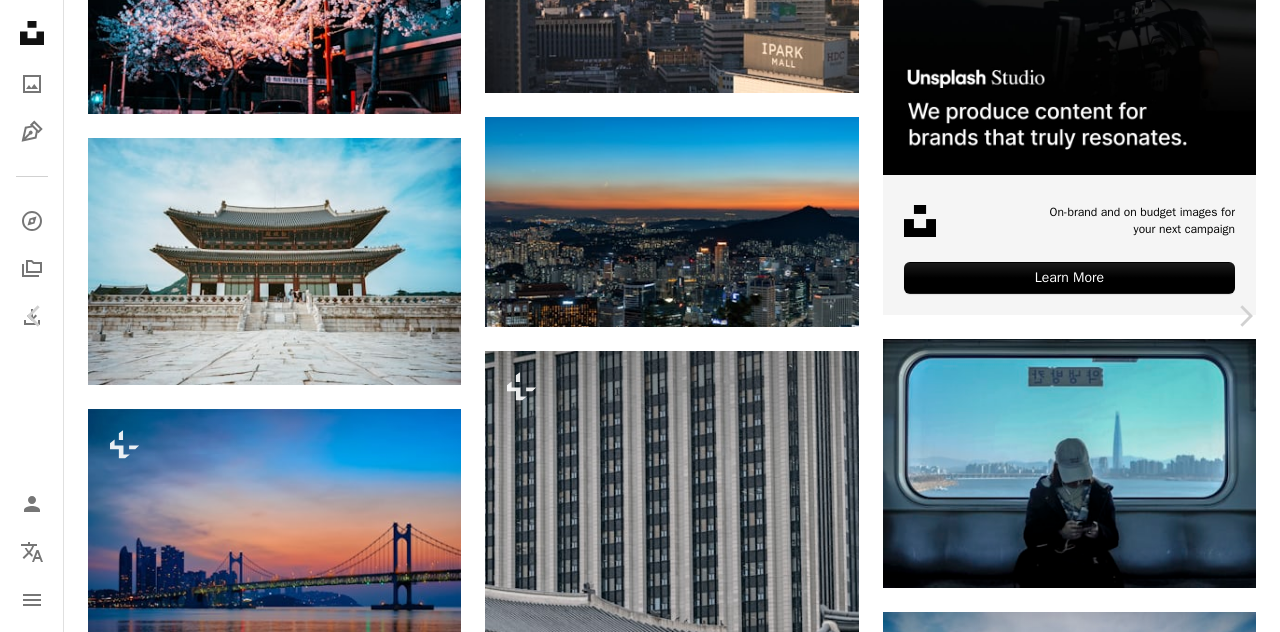 click on "A lock 다운로드" at bounding box center [1121, 4172] 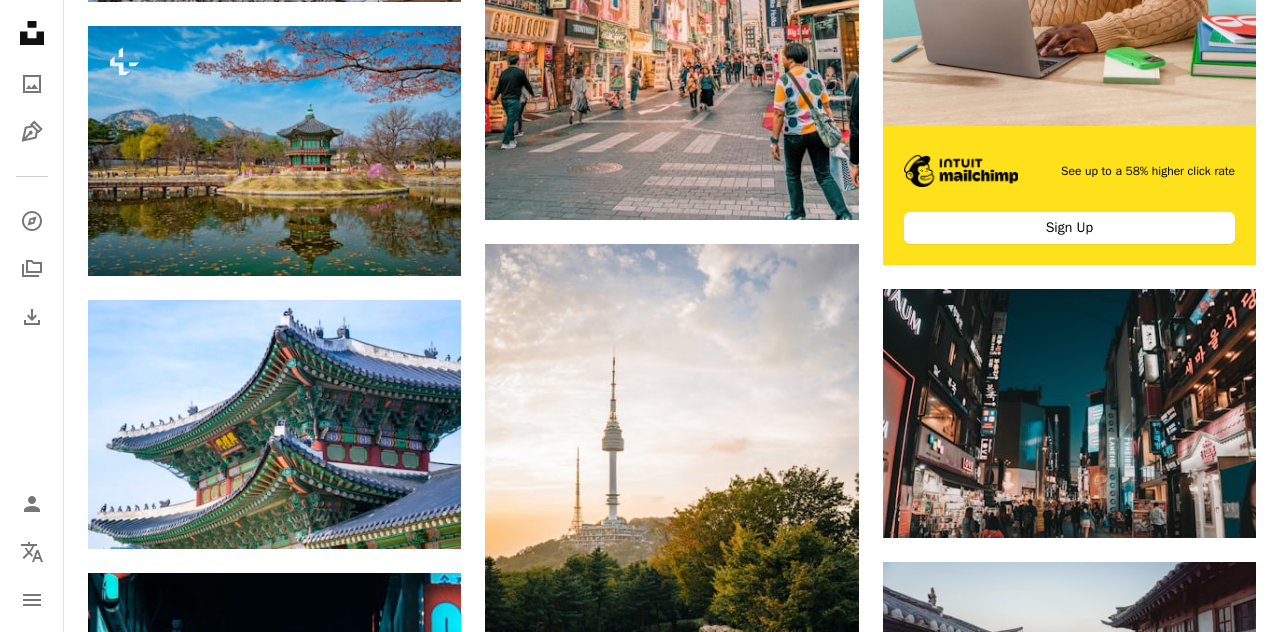 scroll, scrollTop: 748, scrollLeft: 0, axis: vertical 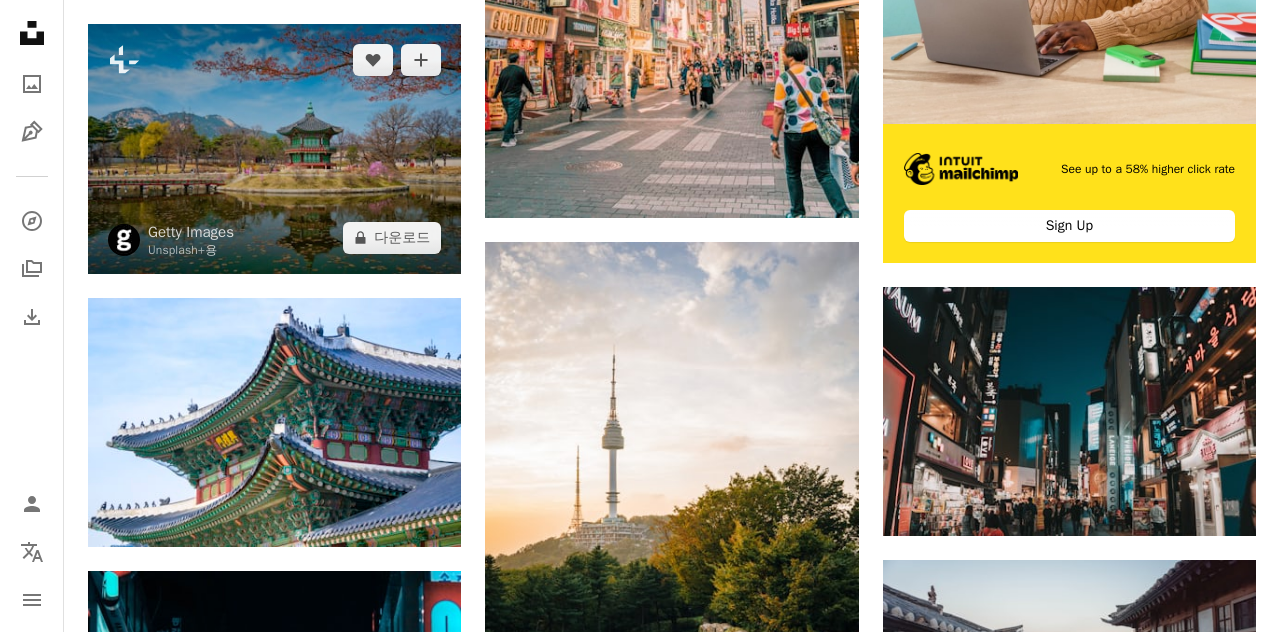 click at bounding box center [274, 148] 